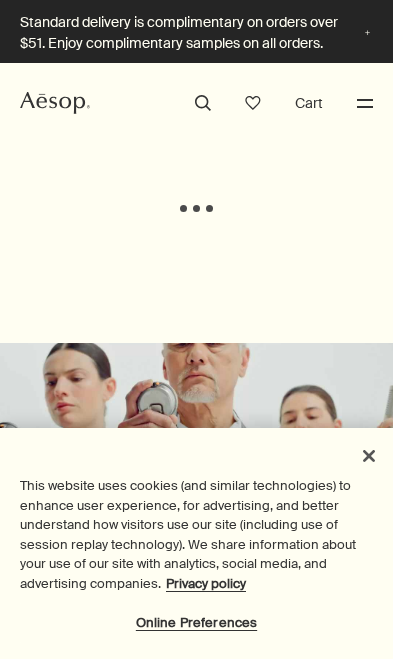 scroll, scrollTop: 0, scrollLeft: 0, axis: both 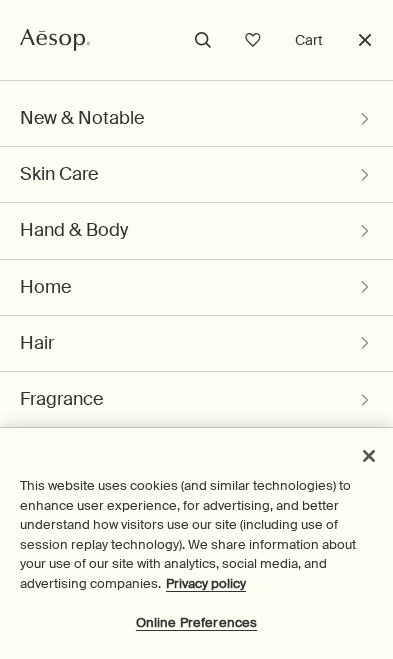 click on "Close" at bounding box center [365, 40] 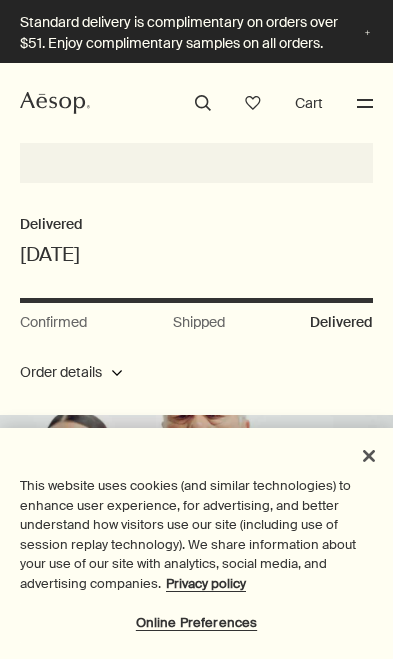 click on "Aesop" 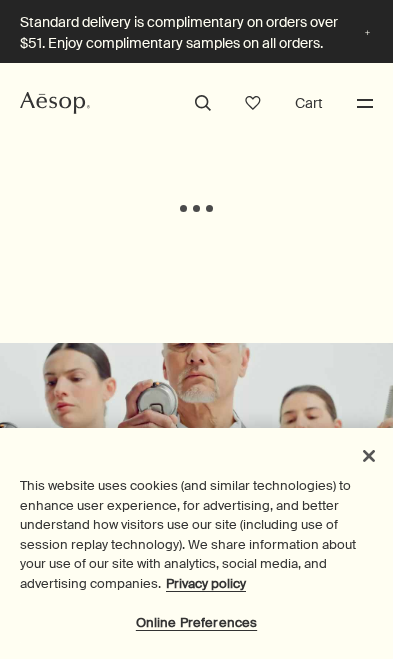 scroll, scrollTop: 0, scrollLeft: 0, axis: both 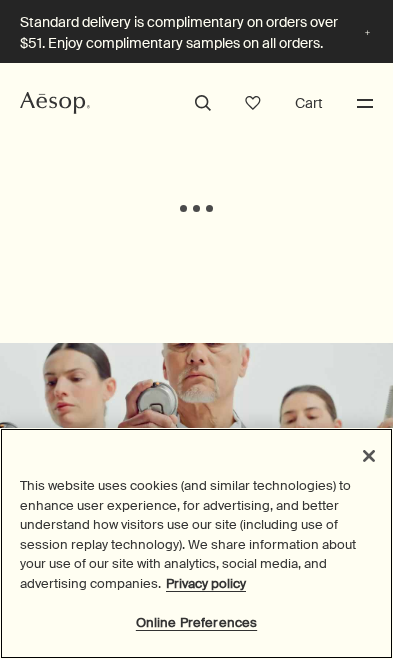 click on "Menu" at bounding box center [365, 103] 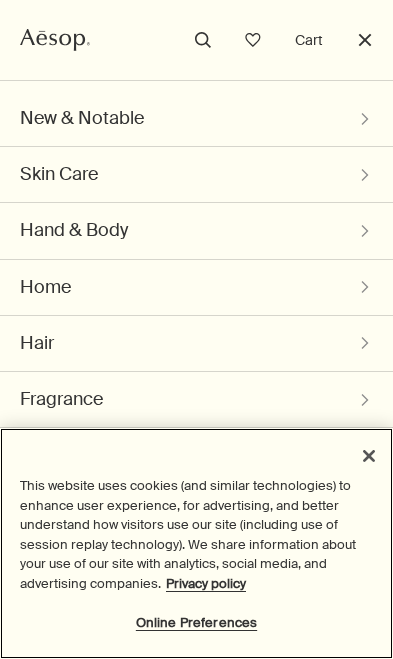 click at bounding box center [369, 456] 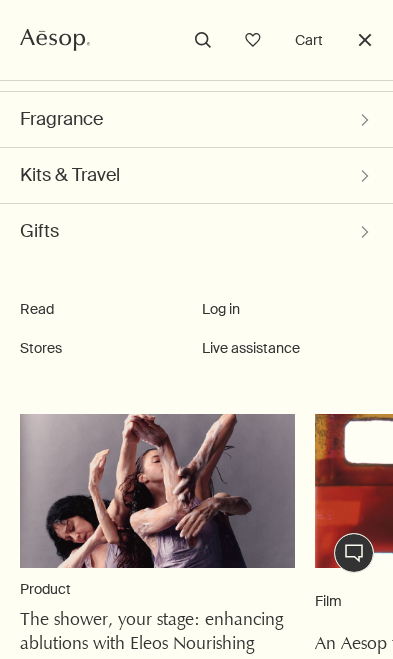 scroll, scrollTop: 273, scrollLeft: 0, axis: vertical 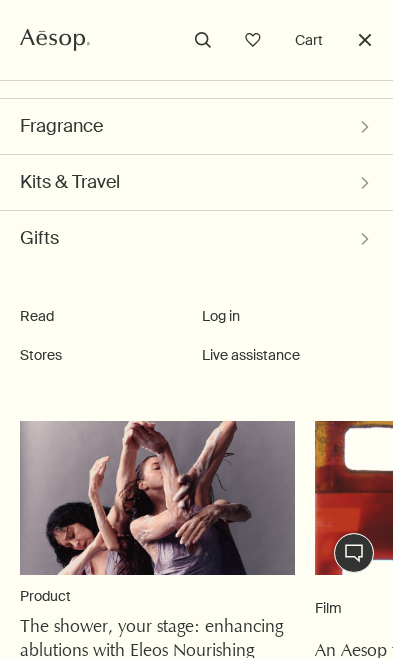 click on "Log in" at bounding box center [221, 317] 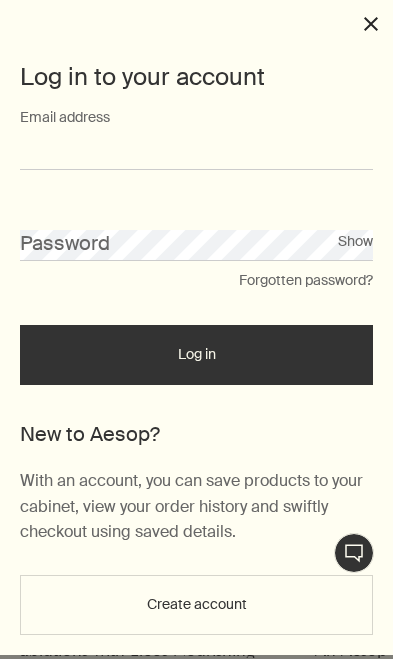 click on "Email address" at bounding box center [196, 154] 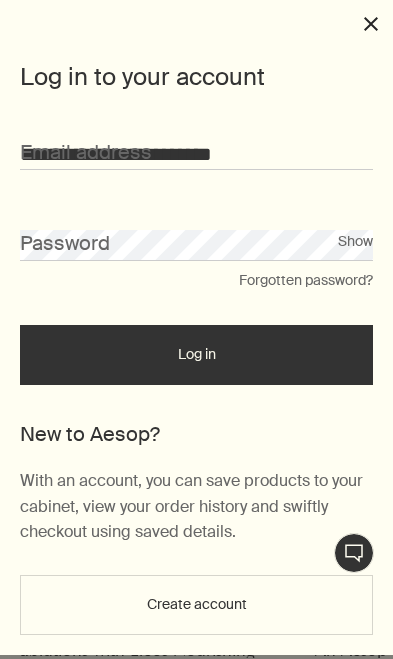 click on "Log in" at bounding box center [196, 355] 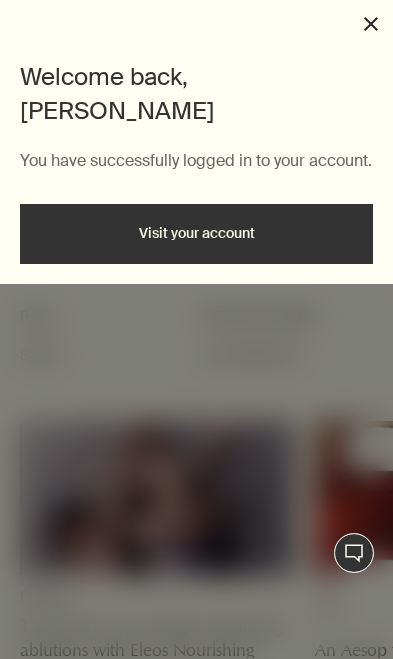 click on "Visit your account" at bounding box center (196, 234) 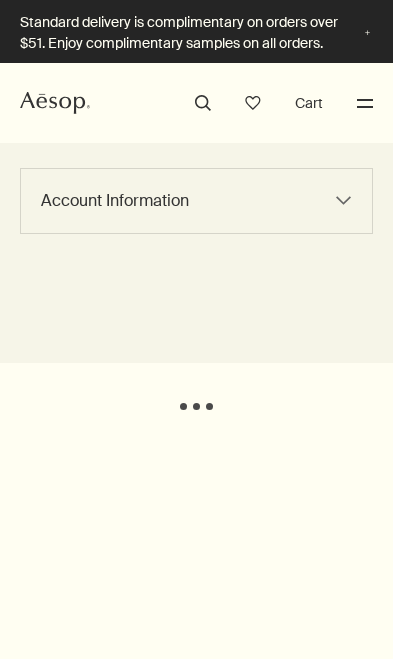 scroll, scrollTop: 0, scrollLeft: 0, axis: both 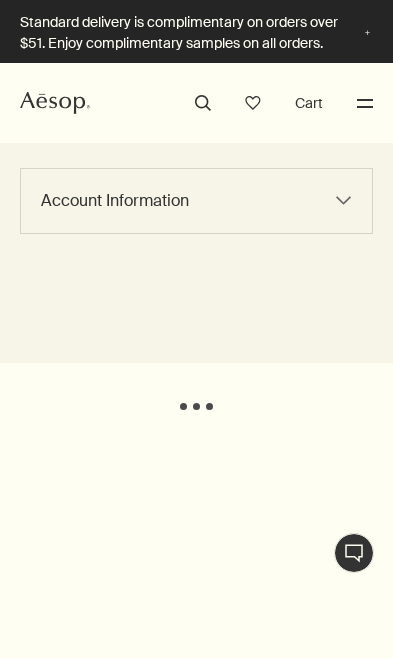 click on "Account Information Order History Returns Address Book Communications Log out" at bounding box center (196, 201) 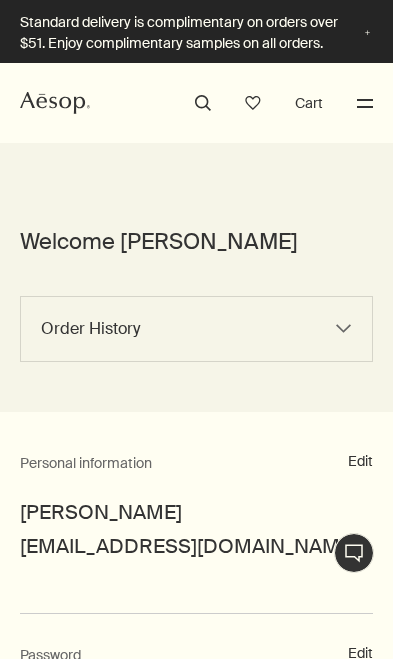select on "/my-account" 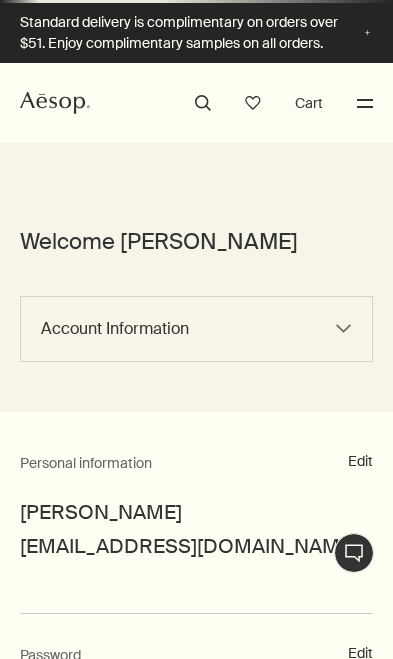 select on "/my-account/order-history" 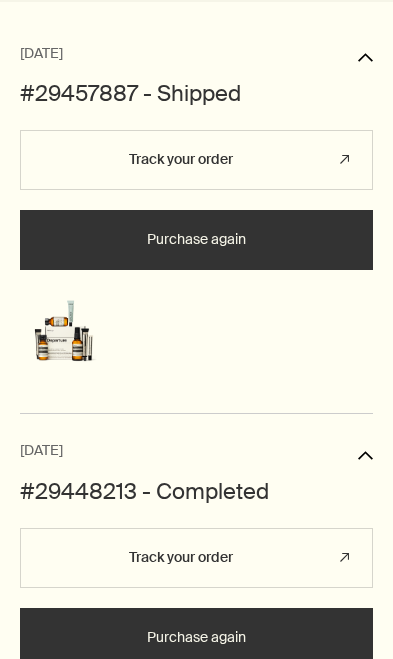 scroll, scrollTop: 411, scrollLeft: 0, axis: vertical 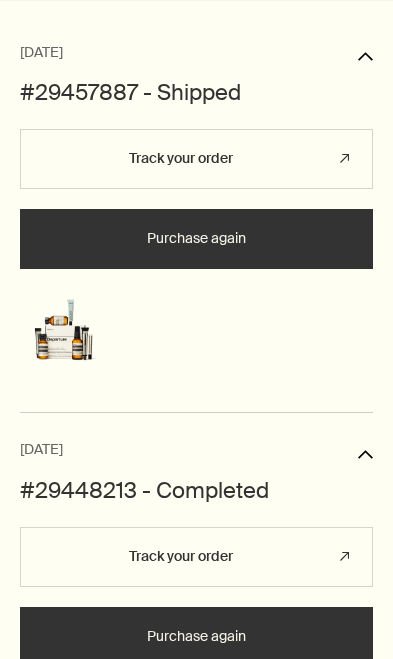 click at bounding box center (64, 334) 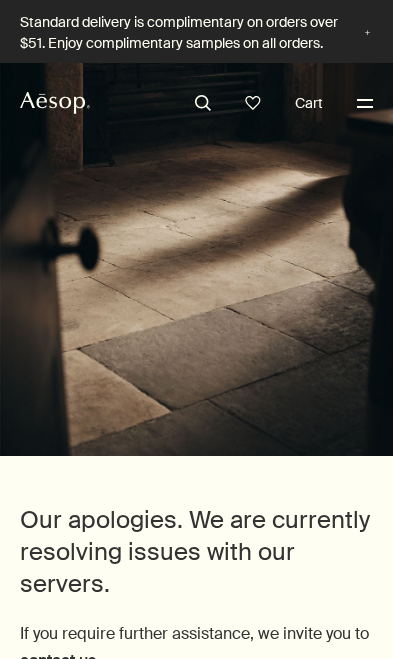 scroll, scrollTop: 0, scrollLeft: 0, axis: both 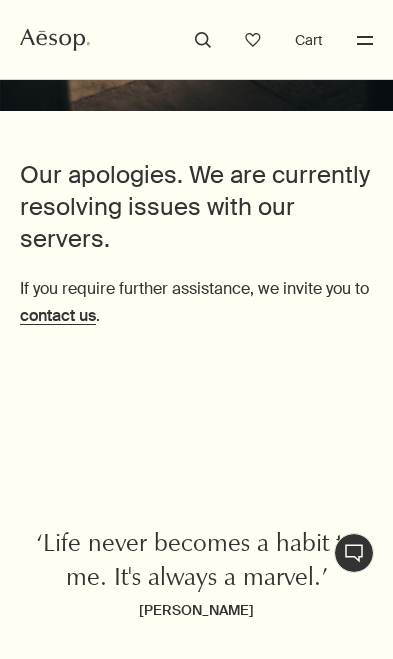click on "Menu" at bounding box center (365, 40) 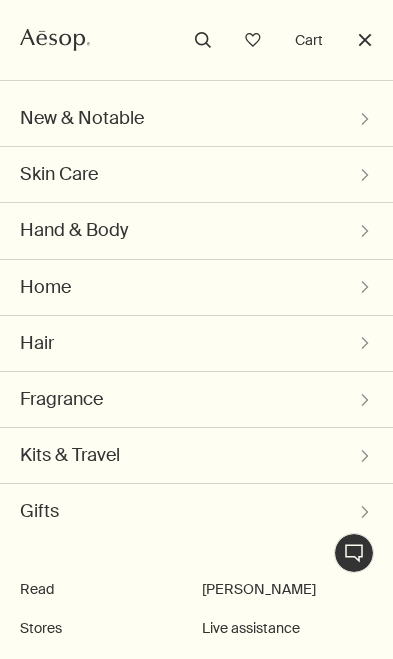 click on "Kits & Travel chevron" at bounding box center (196, 455) 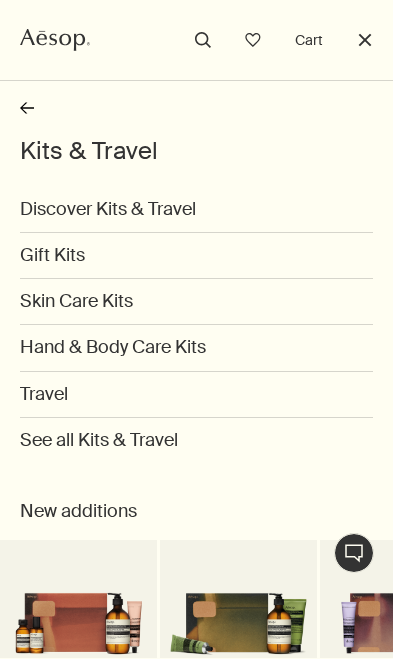 click on "Travel" at bounding box center (196, 395) 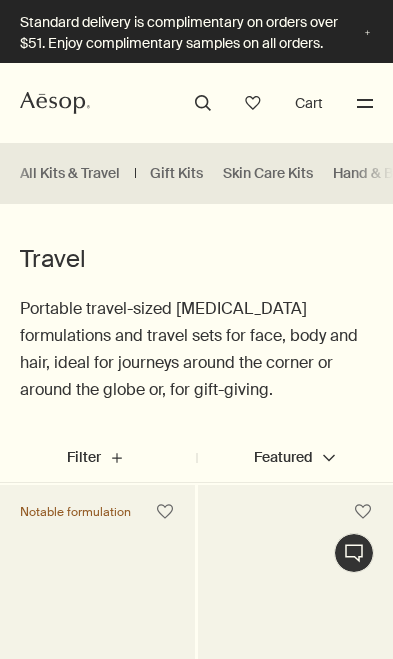 scroll, scrollTop: 0, scrollLeft: 0, axis: both 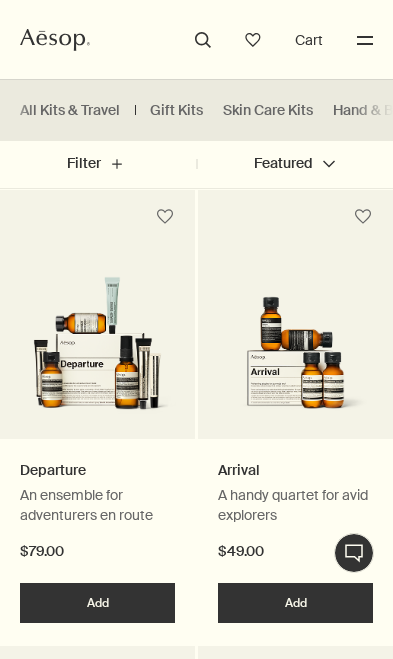 click on "An ensemble for adventurers en route" at bounding box center [97, 505] 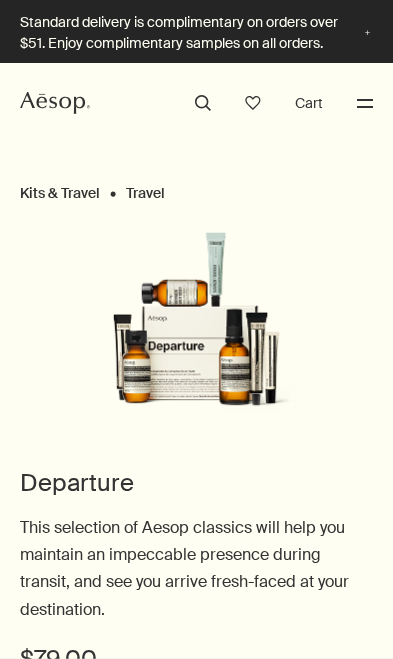 scroll, scrollTop: 0, scrollLeft: 0, axis: both 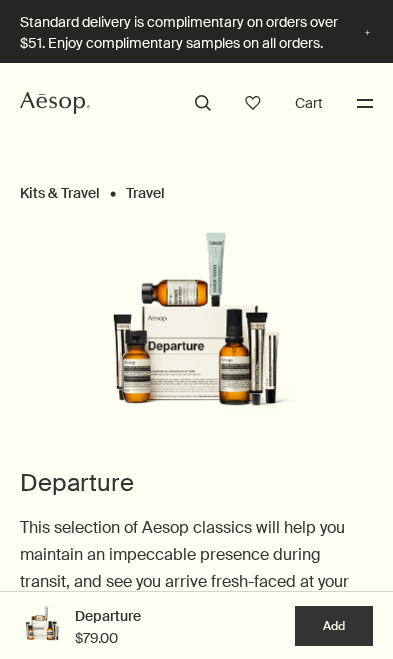 click on "search" at bounding box center (203, 103) 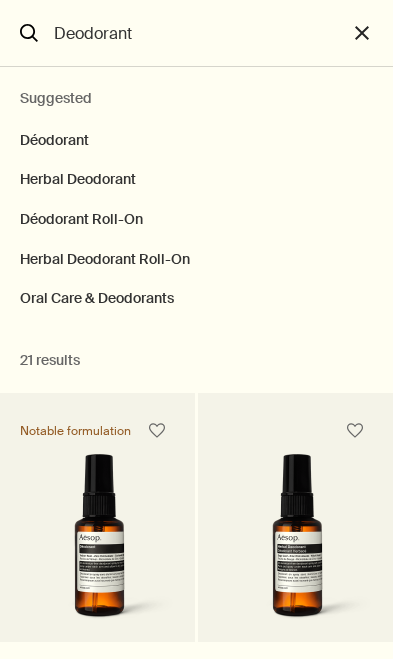 type on "Deodorant" 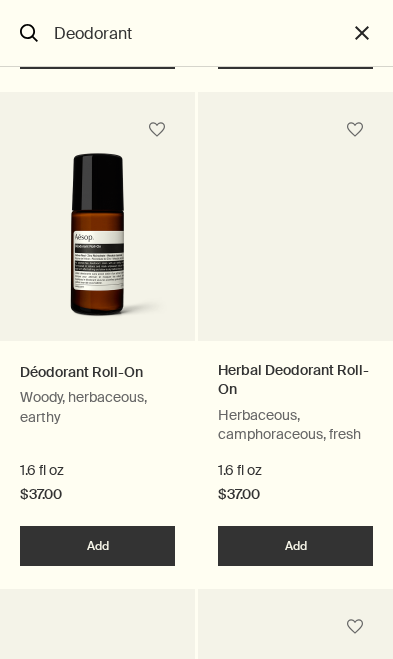 scroll, scrollTop: 781, scrollLeft: 0, axis: vertical 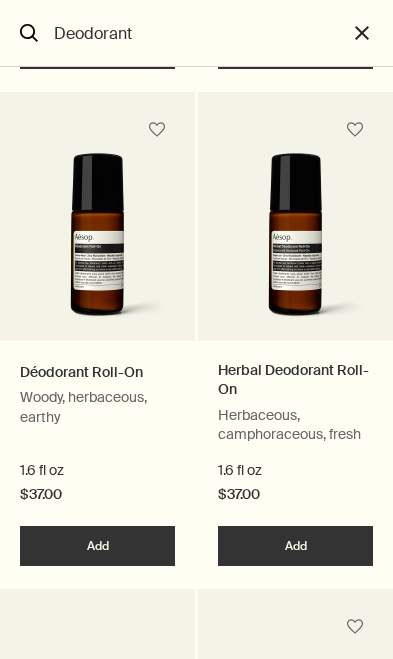 click on "Add Add to your cart" at bounding box center (97, 546) 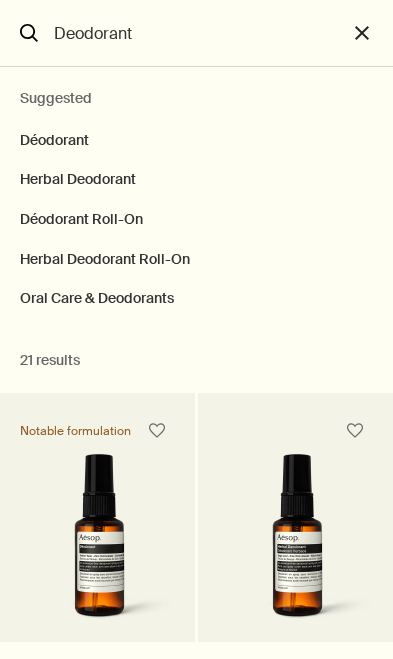scroll, scrollTop: 0, scrollLeft: 0, axis: both 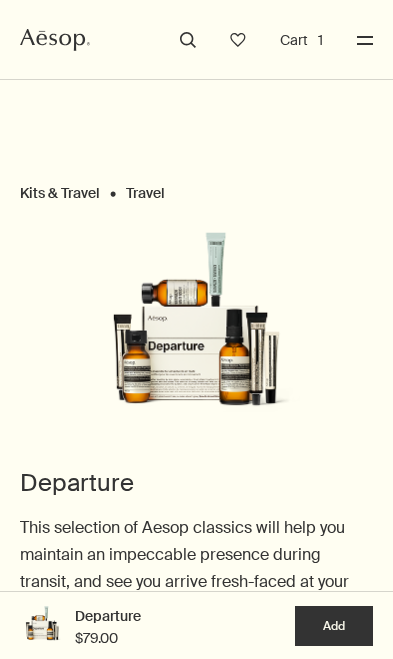type 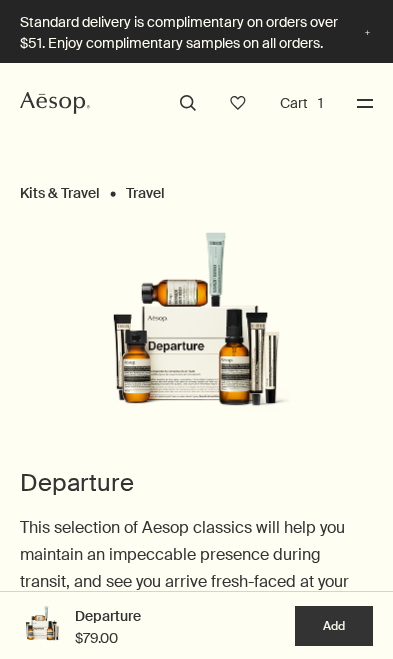 click on "search" at bounding box center [188, 103] 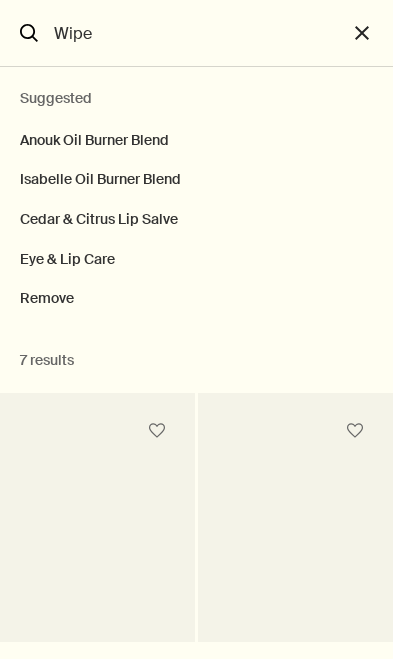 type on "Wipes" 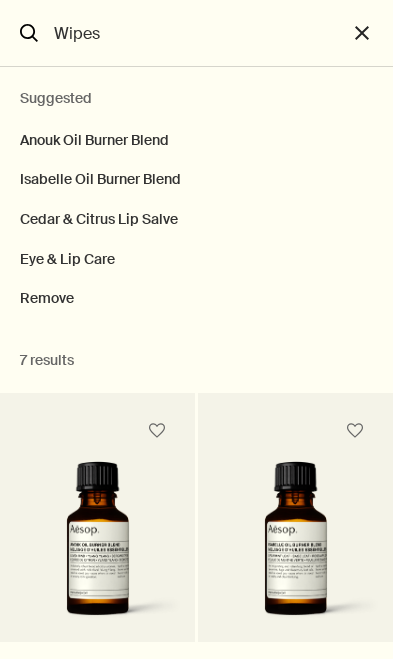 select on "B500BT12RF" 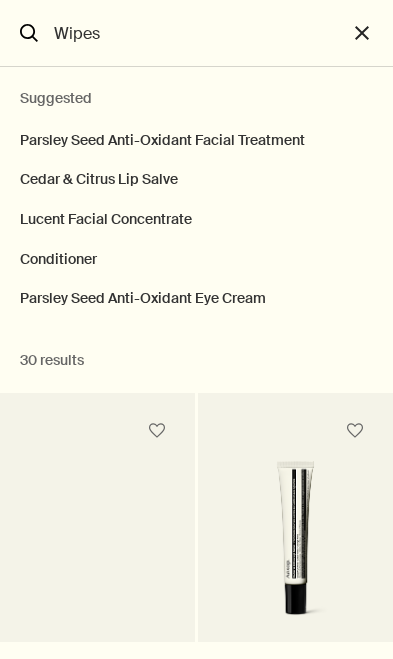 type on "Wipes" 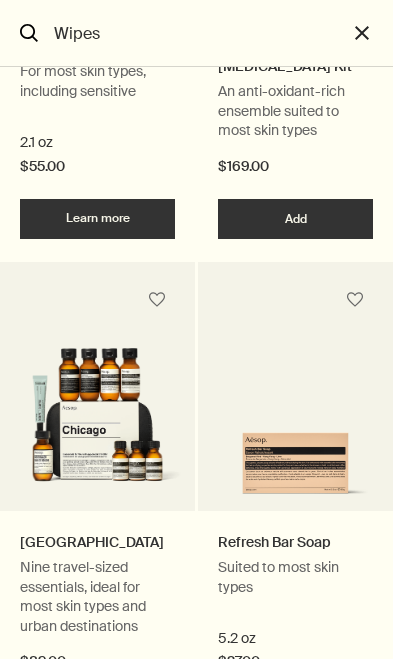 scroll, scrollTop: 4297, scrollLeft: 0, axis: vertical 